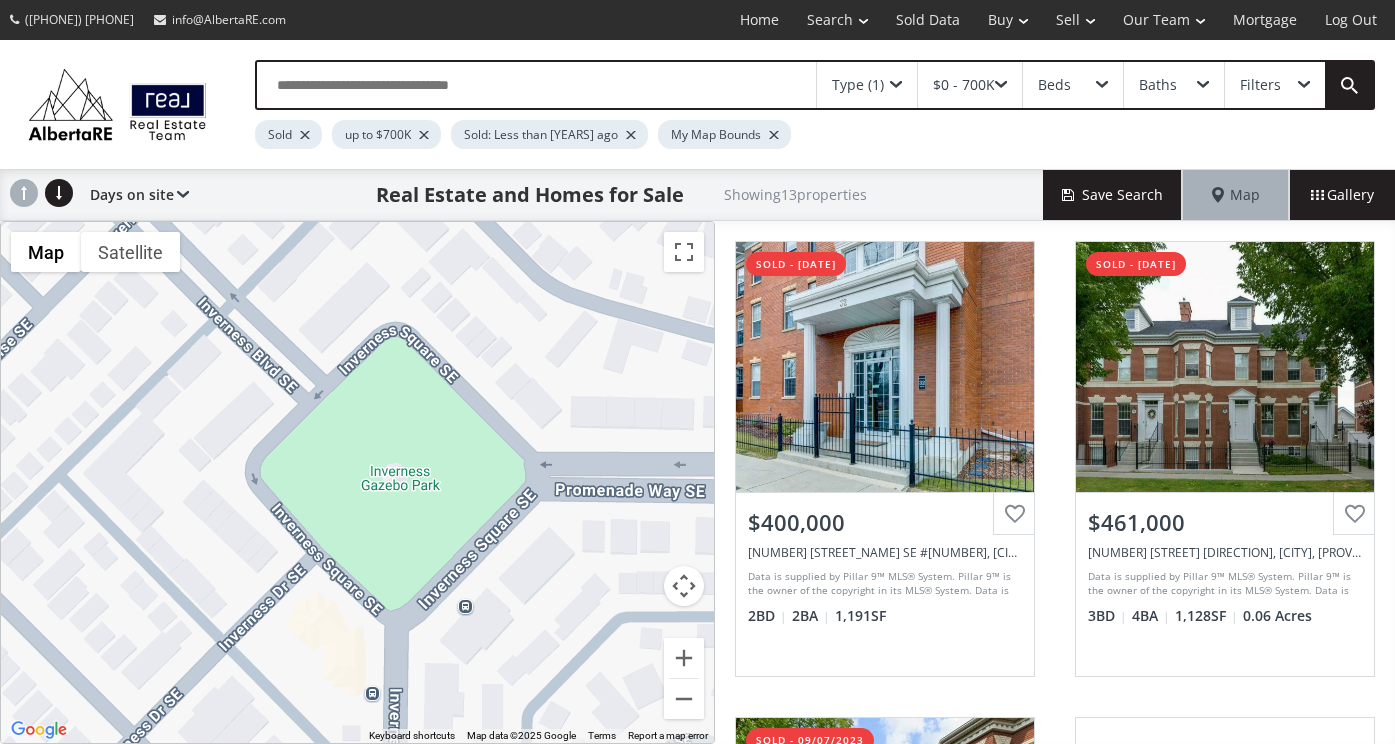 scroll, scrollTop: 0, scrollLeft: 0, axis: both 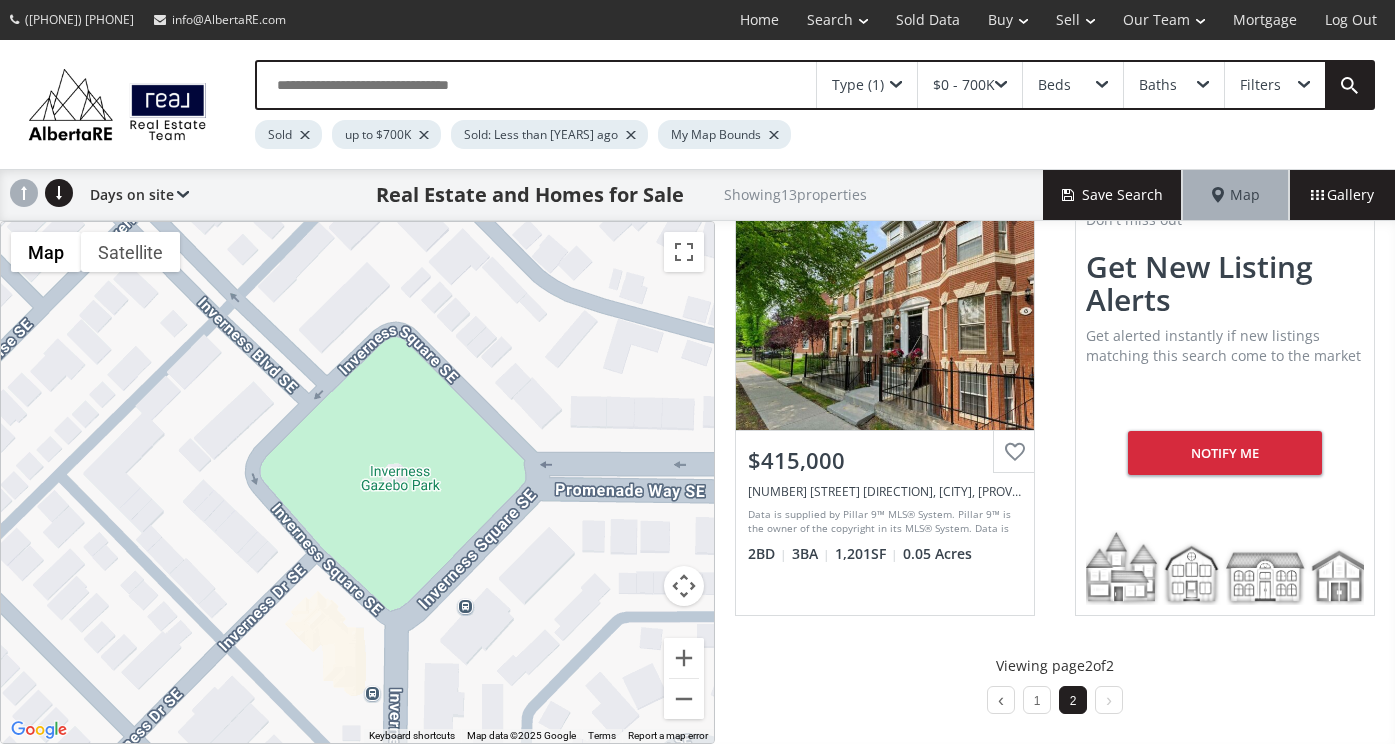 click on "Type   (1)" at bounding box center (858, 85) 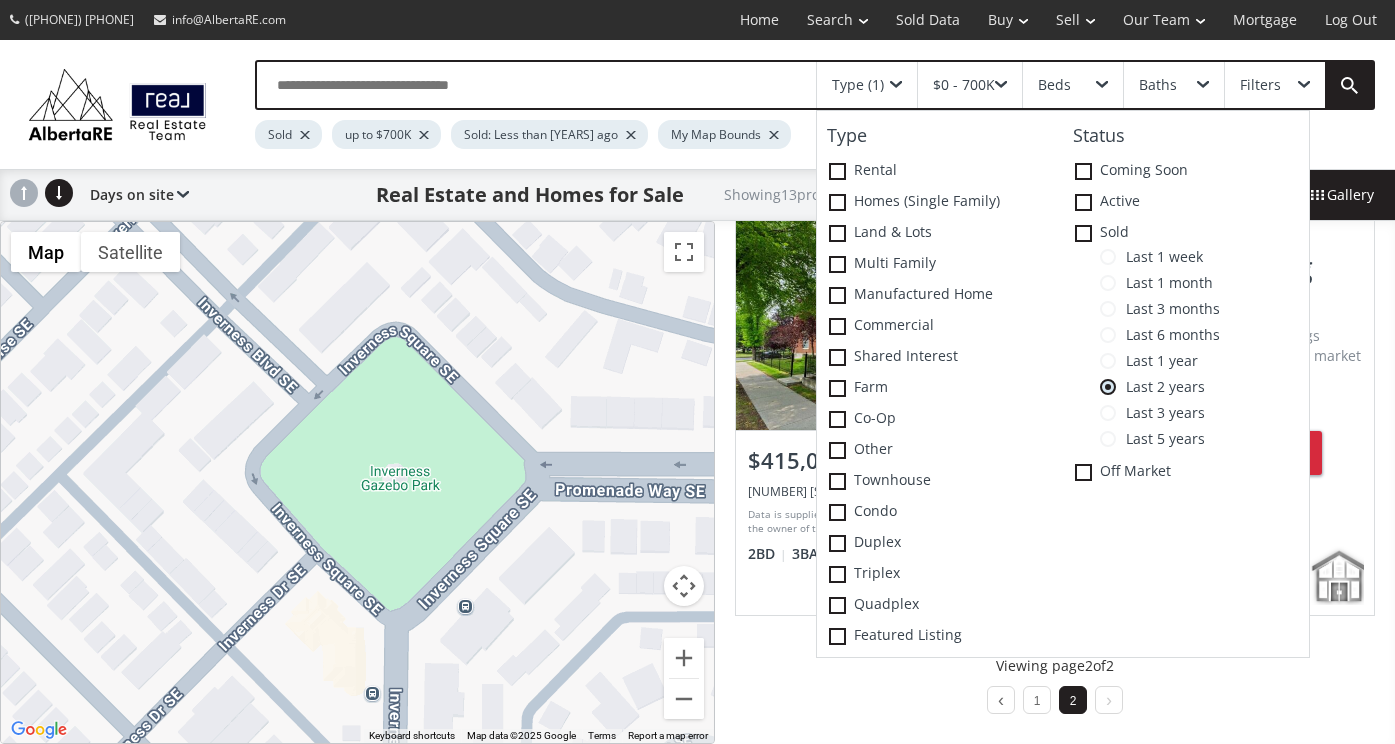 click at bounding box center (1108, 257) 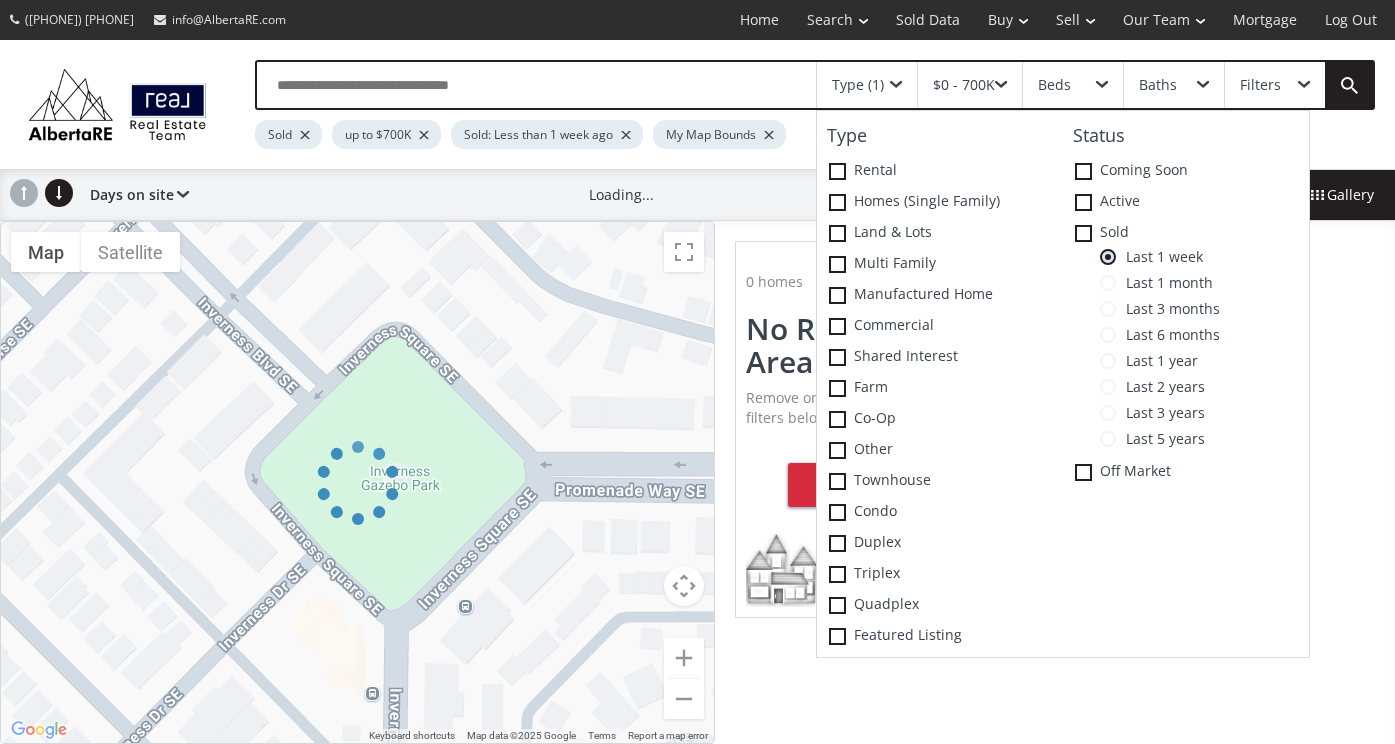 scroll, scrollTop: 0, scrollLeft: 0, axis: both 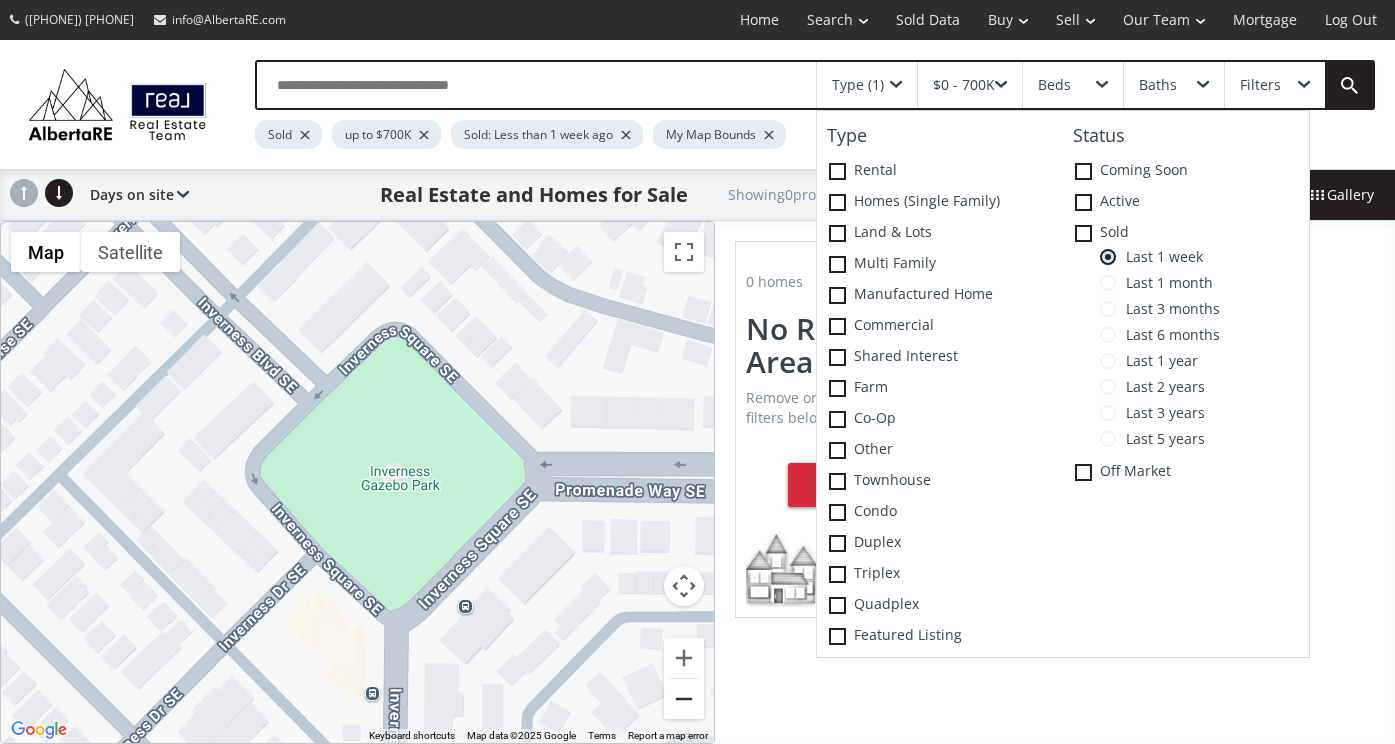 click at bounding box center [684, 699] 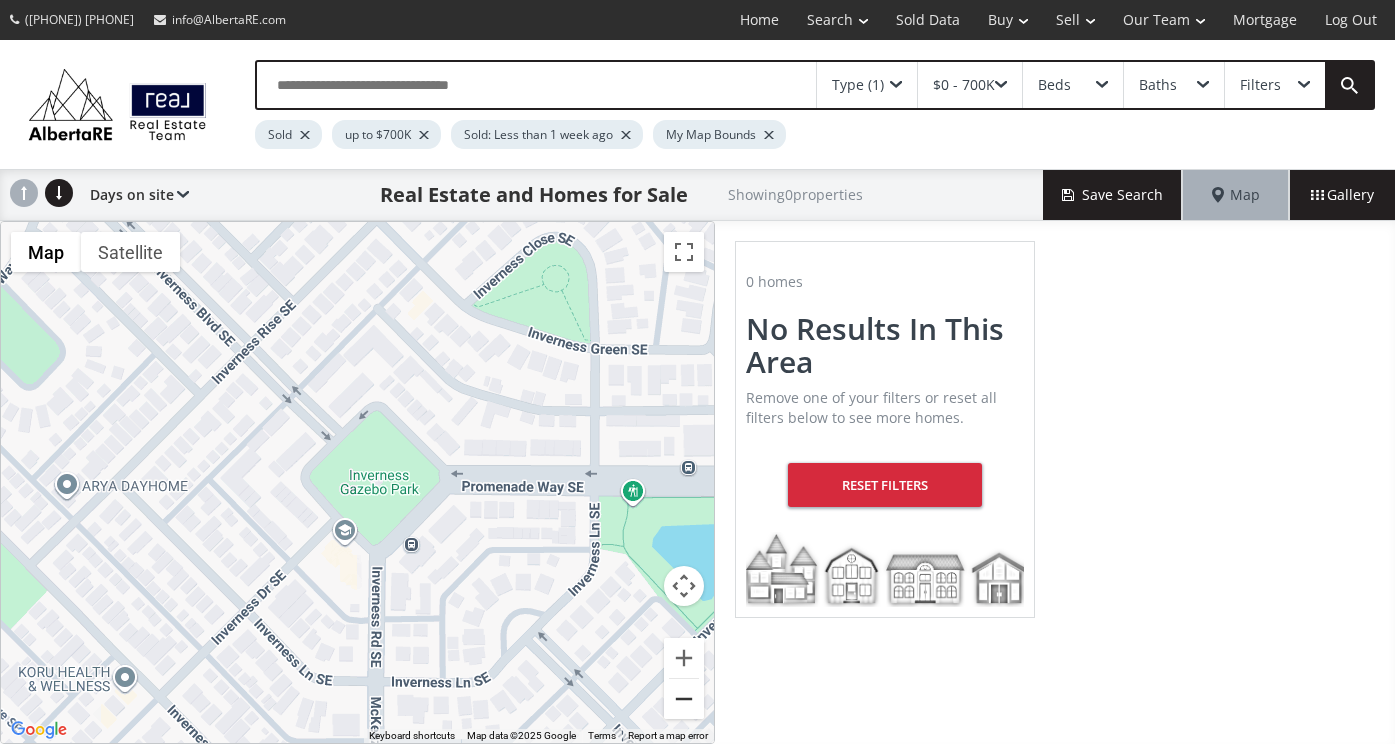 click at bounding box center (684, 699) 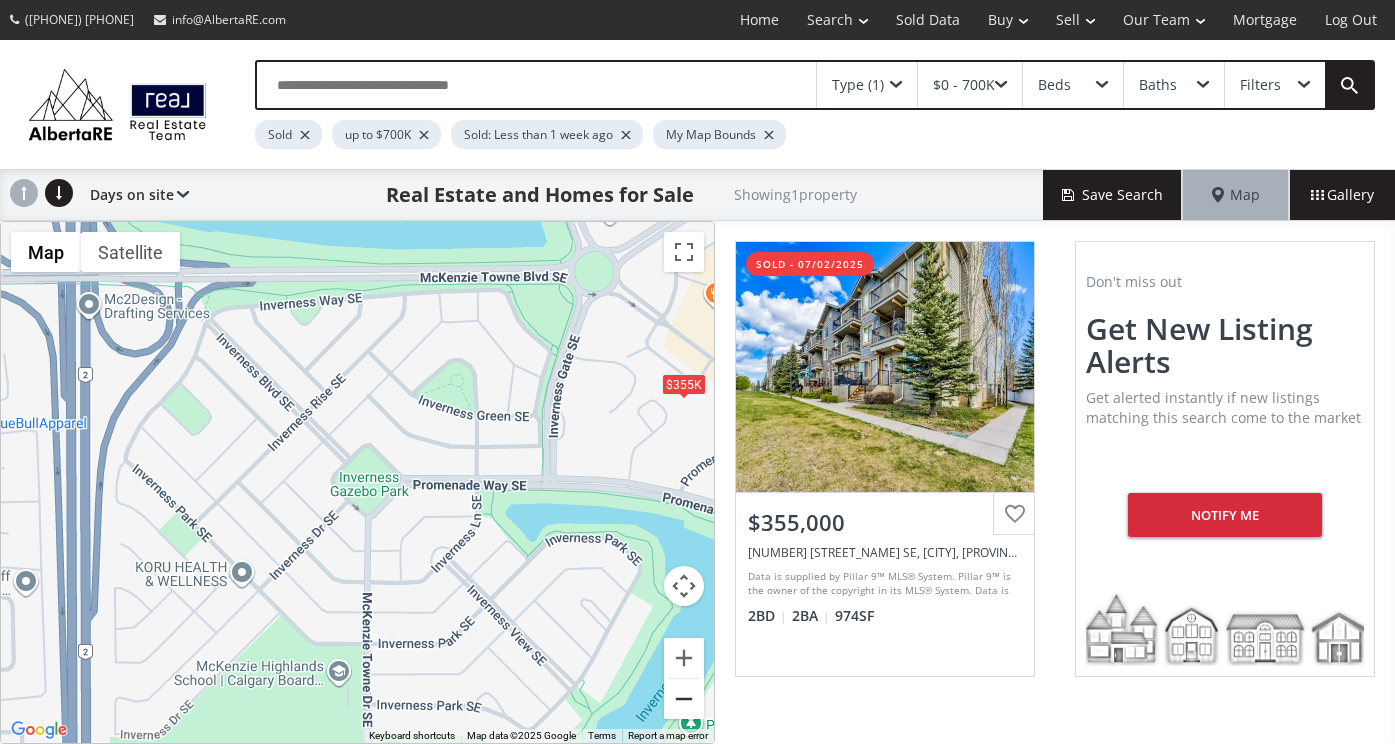 click at bounding box center (684, 699) 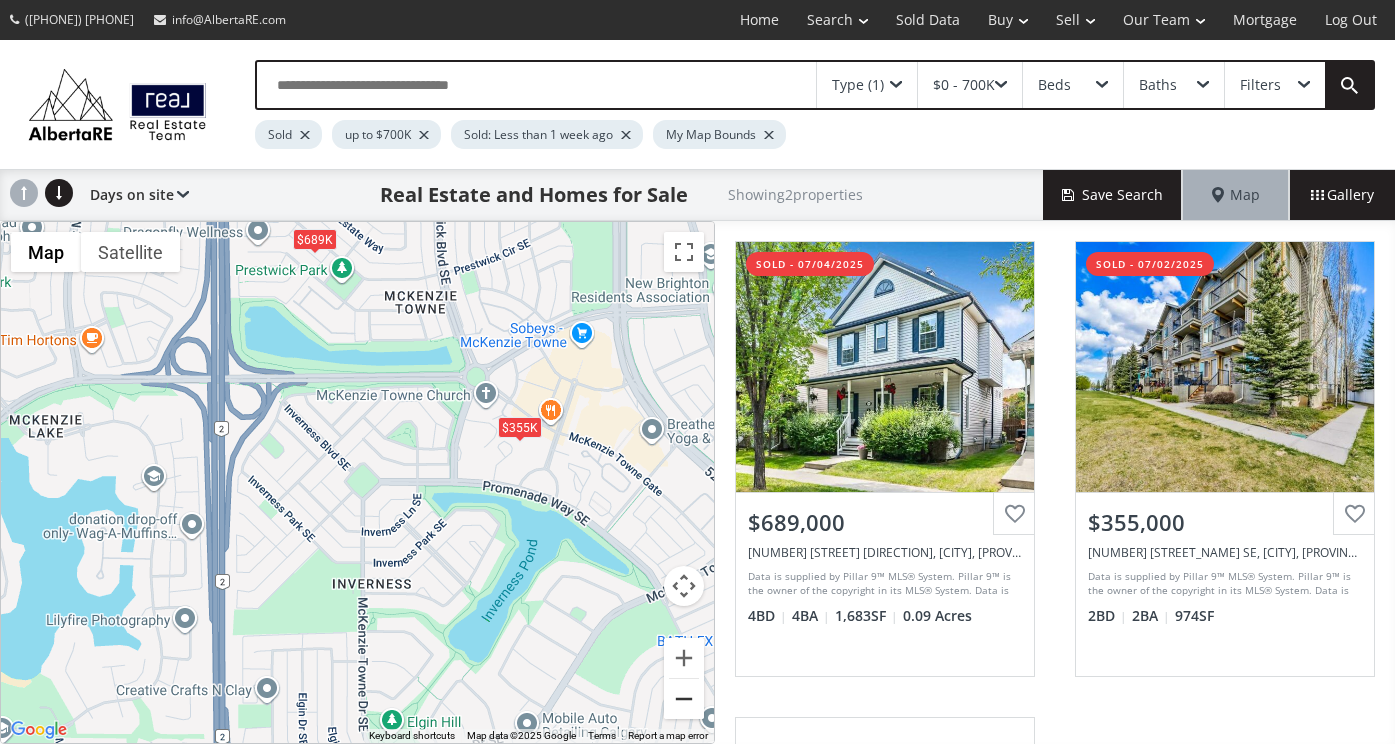 click at bounding box center [684, 699] 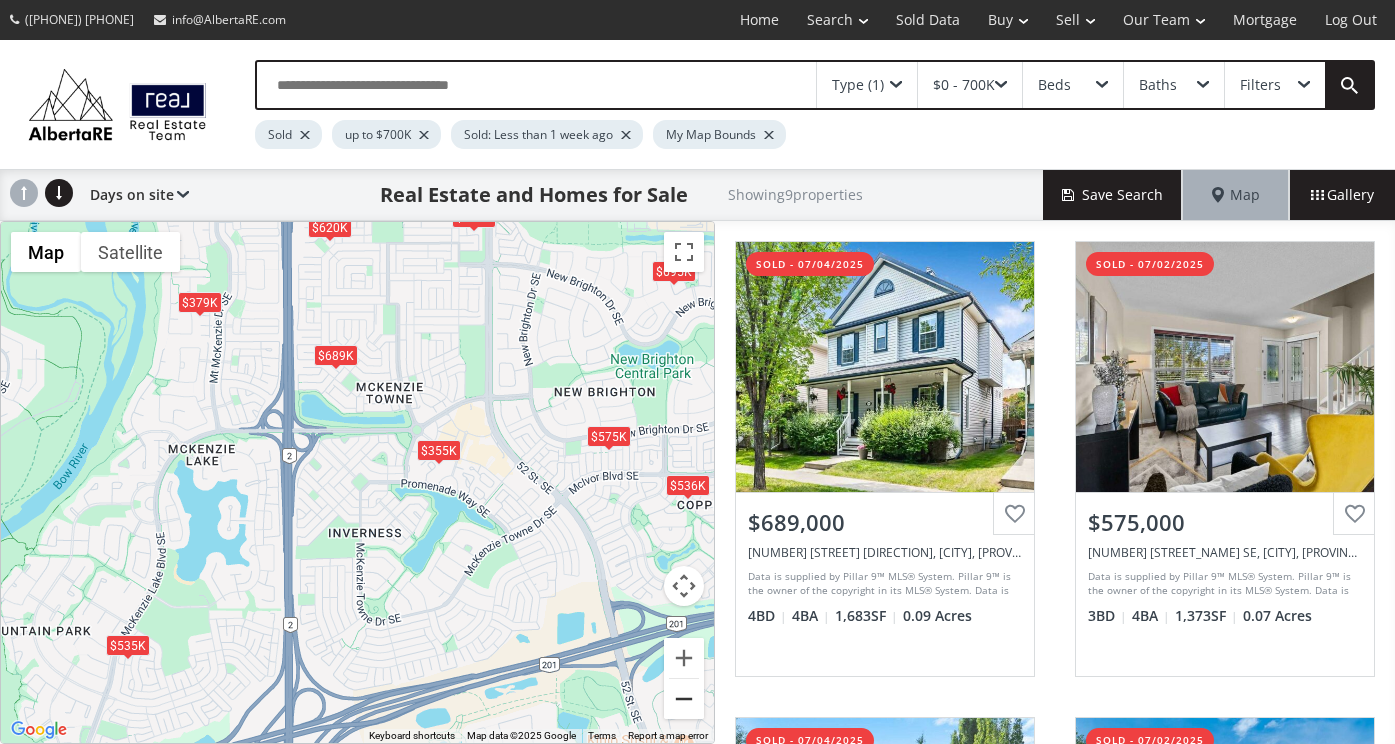 click at bounding box center (684, 699) 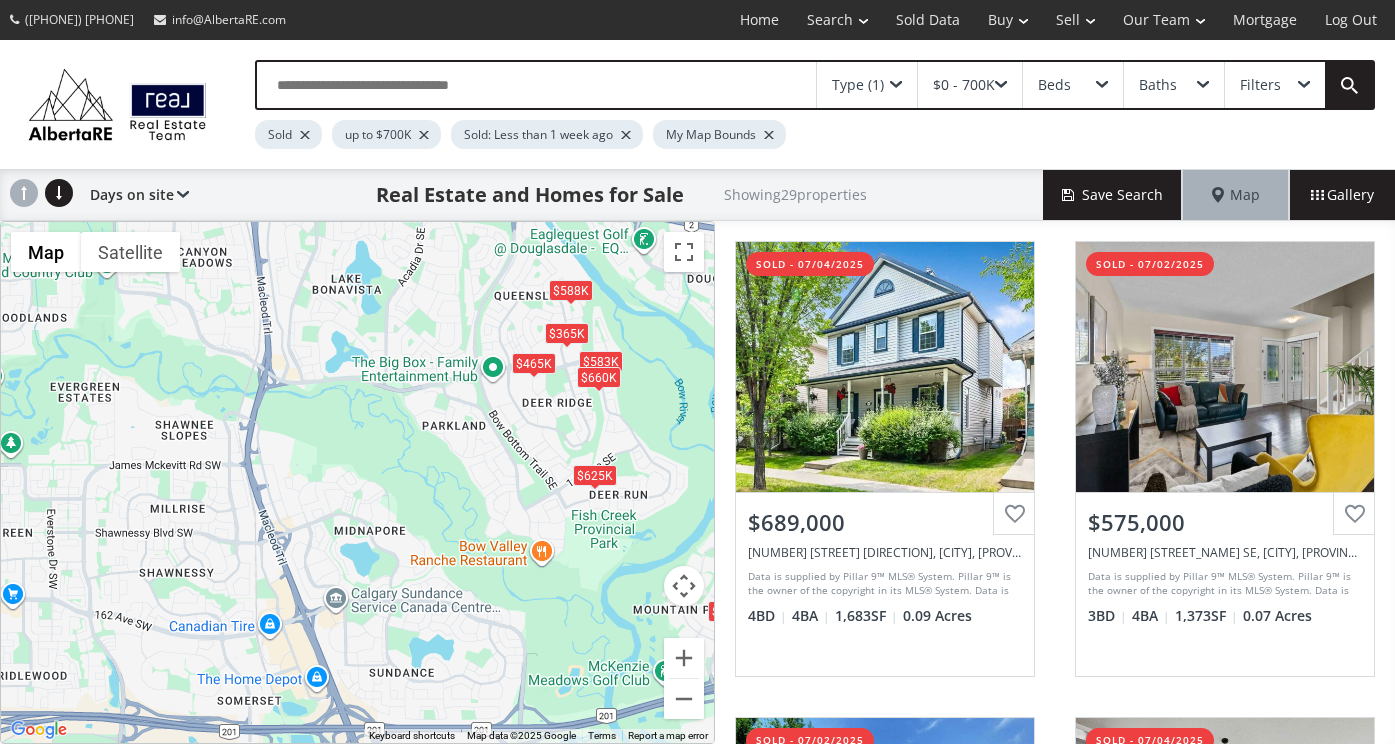 drag, startPoint x: 85, startPoint y: 458, endPoint x: 577, endPoint y: 512, distance: 494.95453 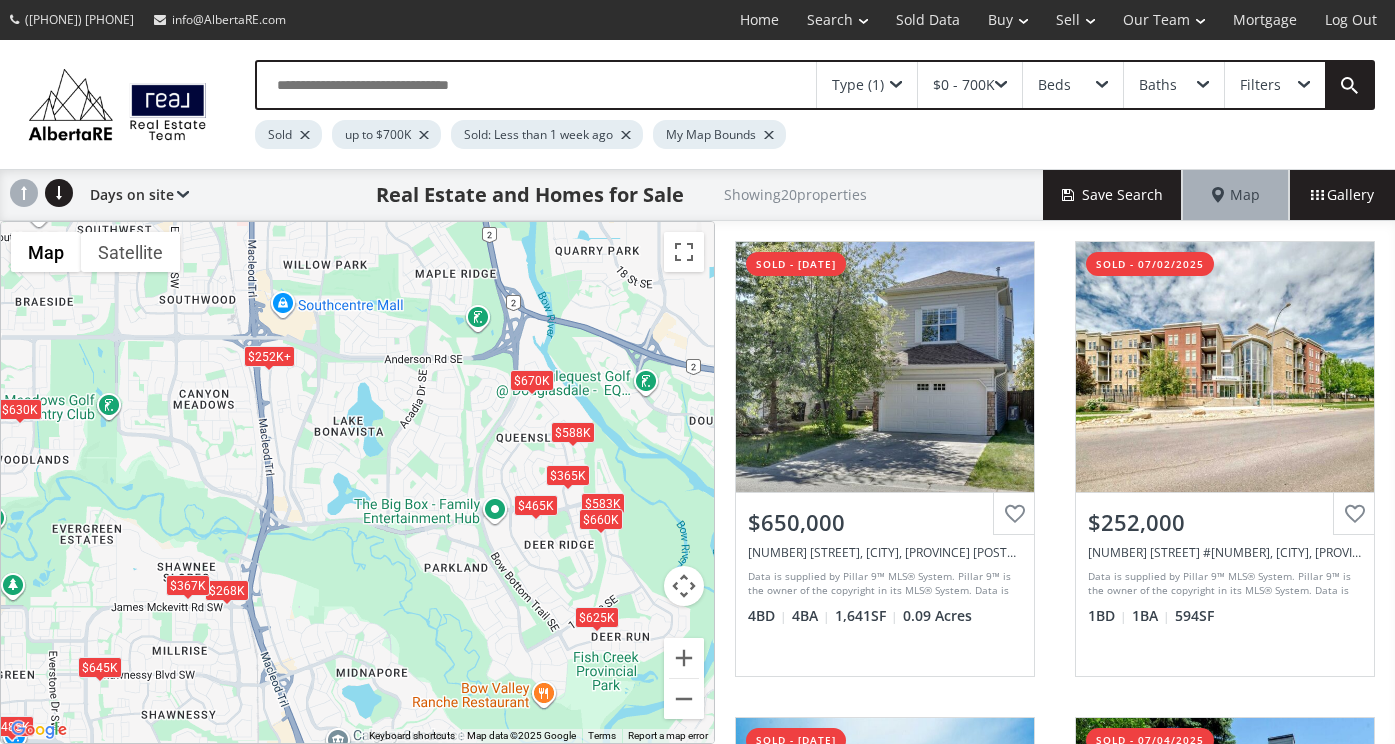 drag, startPoint x: 405, startPoint y: 259, endPoint x: 407, endPoint y: 404, distance: 145.0138 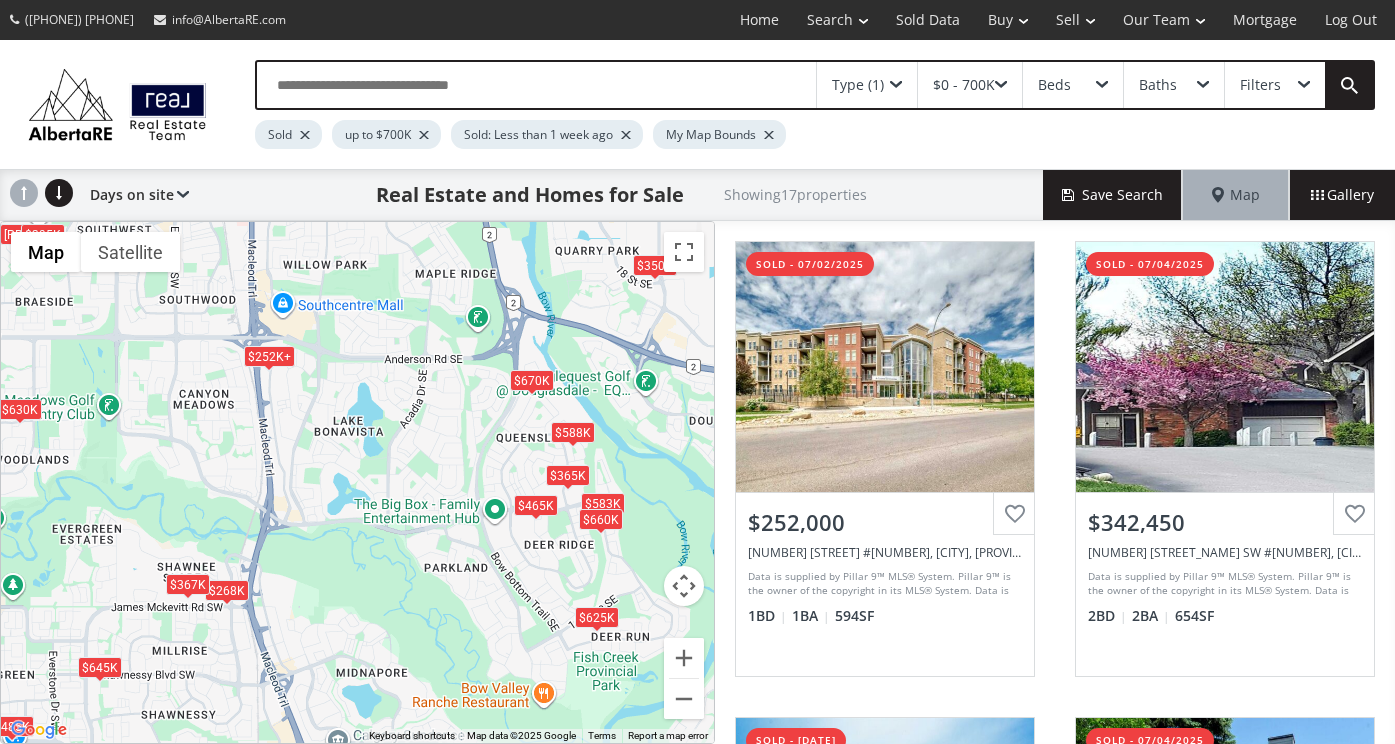 click on "$252K+" at bounding box center (268, 356) 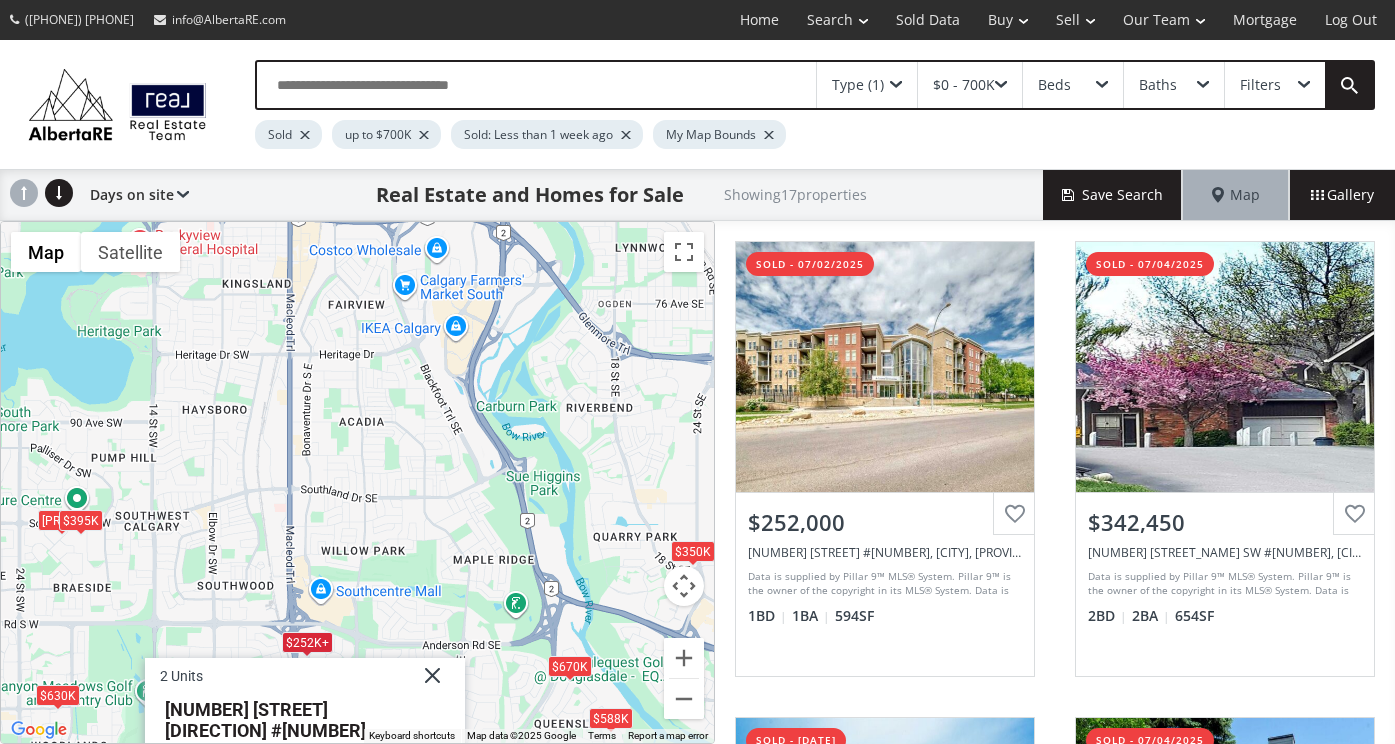 drag, startPoint x: 358, startPoint y: 256, endPoint x: 395, endPoint y: 558, distance: 304.25812 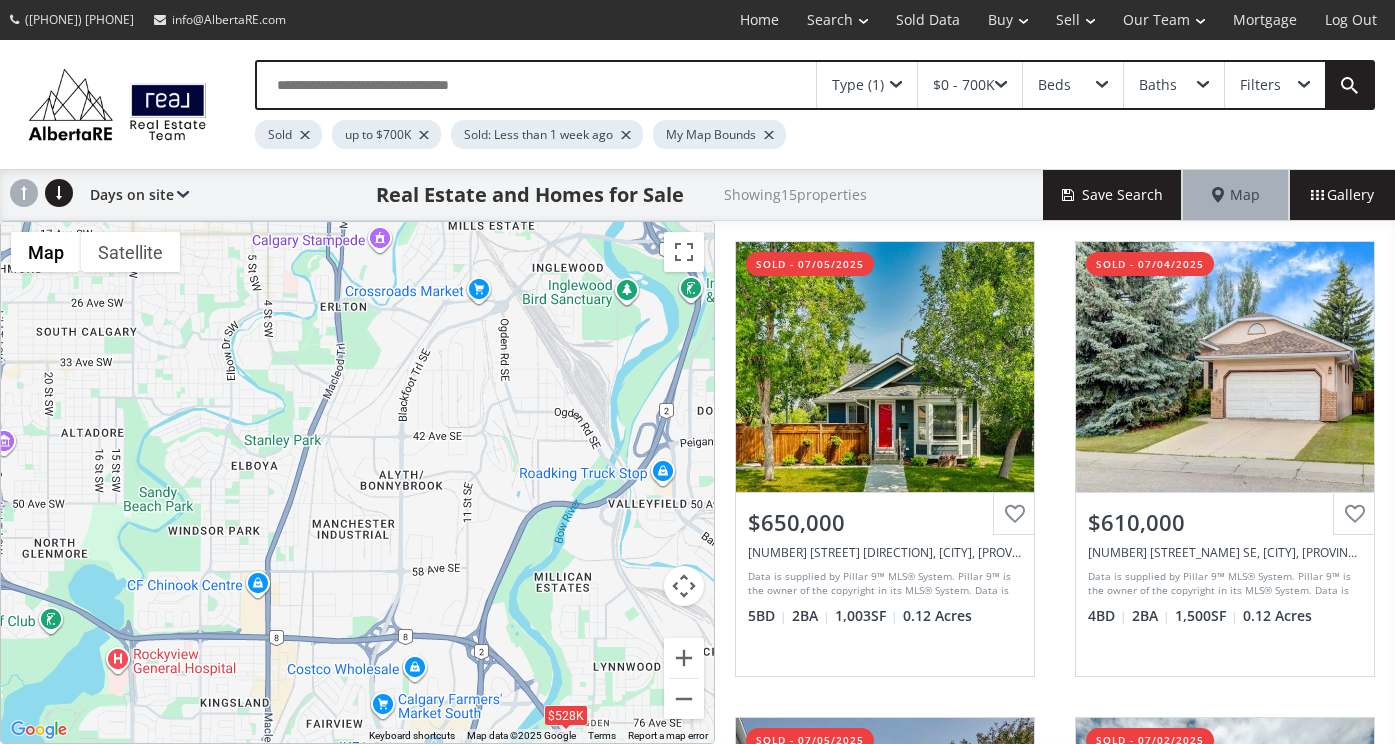 drag, startPoint x: 346, startPoint y: 264, endPoint x: 323, endPoint y: 684, distance: 420.6293 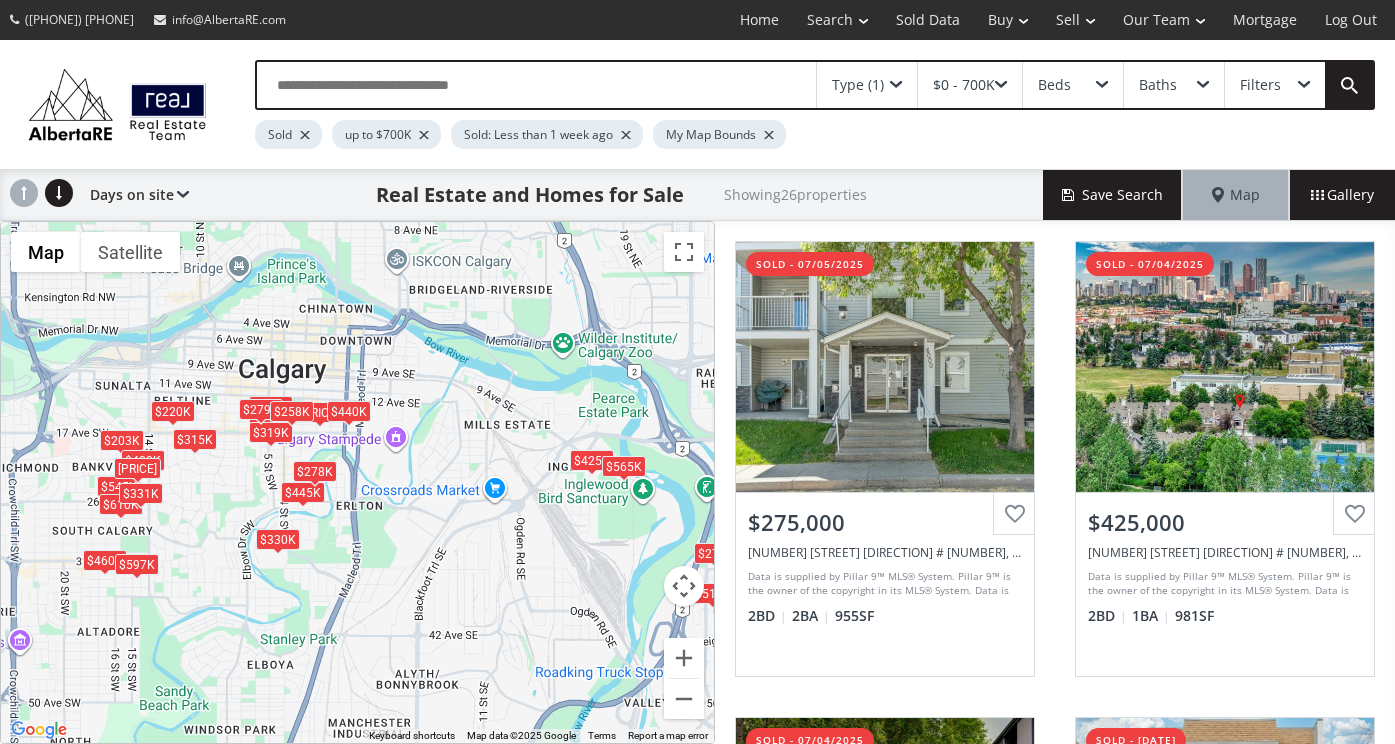 drag, startPoint x: 307, startPoint y: 233, endPoint x: 325, endPoint y: 429, distance: 196.8248 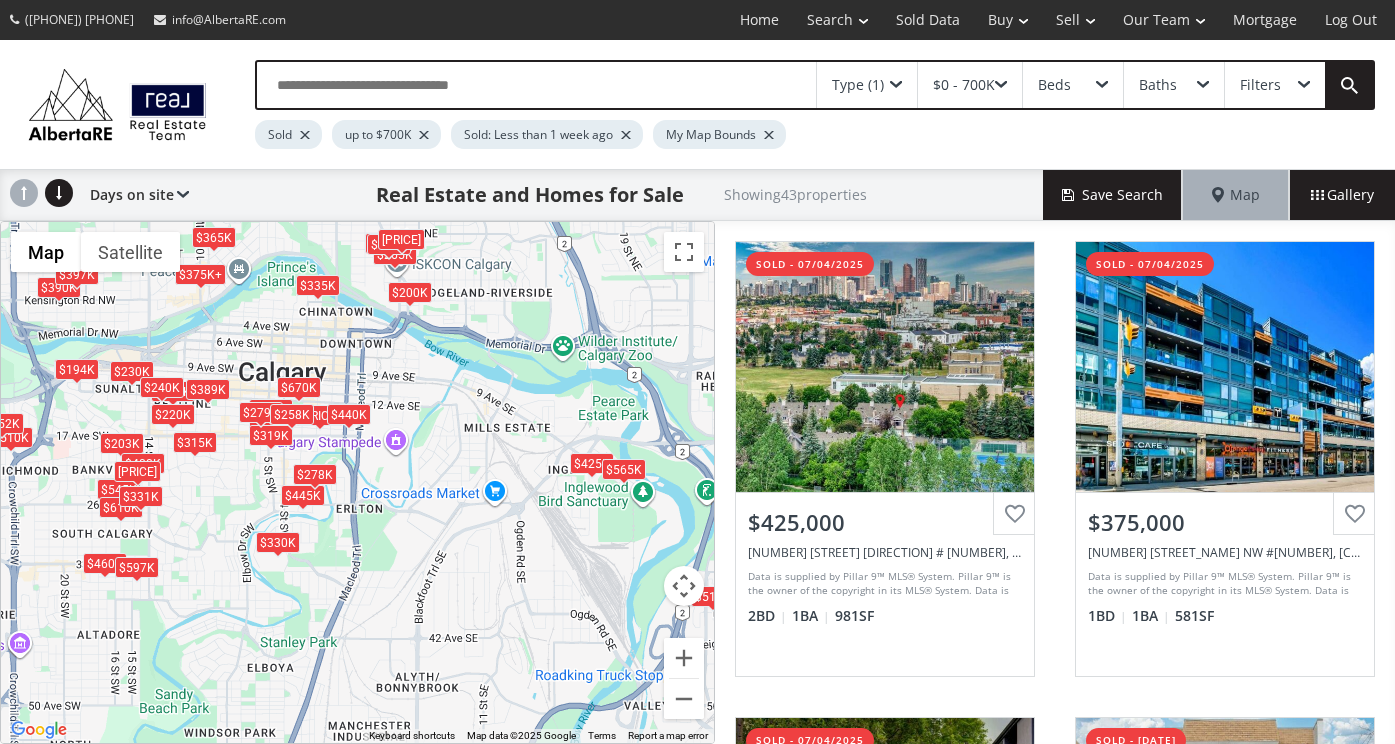 click on "To navigate, press the arrow keys. [PRICE] [PRICE] [PRICE] [PRICE] [PRICE] [PRICE] [PRICE] [PRICE] [PRICE] [PRICE] [PRICE] [PRICE] [PRICE] [PRICE] [PRICE] [PRICE] [PRICE] [PRICE] [PRICE] [PRICE] [PRICE] [PRICE] [PRICE] [PRICE] [PRICE] [PRICE] [PRICE] [PRICE] [PRICE] [PRICE] [PRICE] [PRICE] [PRICE] [PRICE] [PRICE] [PRICE] [PRICE] [PRICE] [PRICE] [PRICE] [PRICE] [PRICE] [PRICE]" at bounding box center [357, 482] 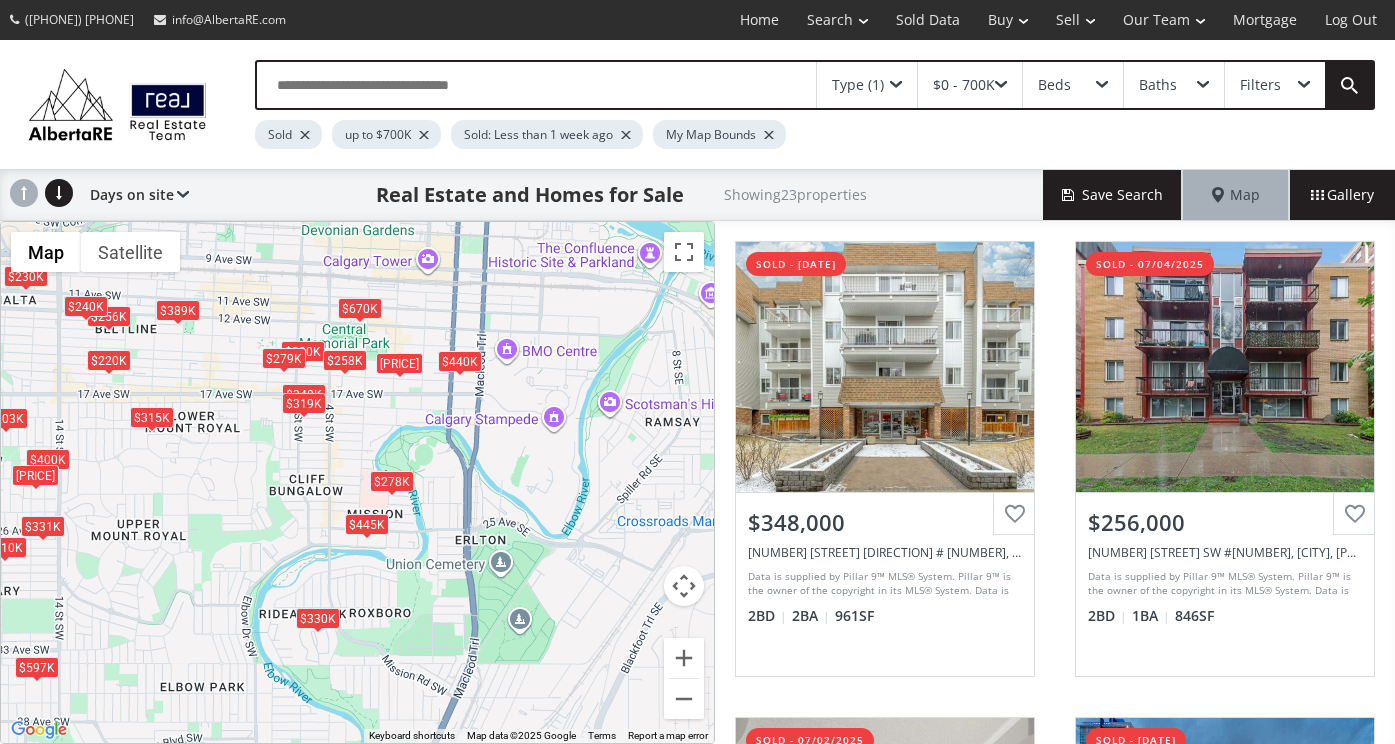 click on "To navigate, press the arrow keys. [PRICE] [PRICE] [PRICE] [PRICE] [PRICE] [PRICE] [PRICE] [PRICE] [PRICE] [PRICE] [PRICE] [PRICE] [PRICE] [PRICE] [PRICE] [PRICE] [PRICE] [PRICE] [PRICE] [PRICE] [PRICE] [PRICE] [PRICE]" at bounding box center [357, 482] 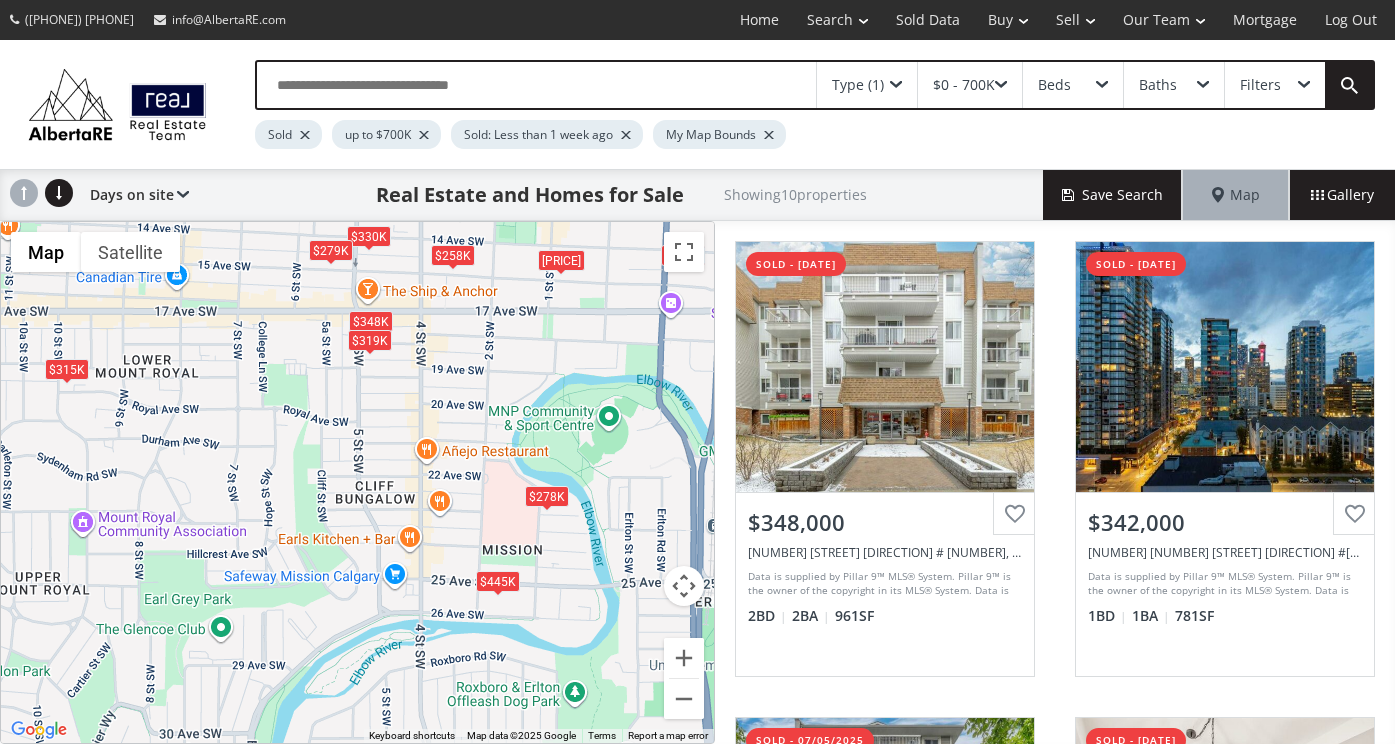 click on "To navigate, press the arrow keys. [PRICE] [PRICE] [PRICE] [PRICE] [PRICE] [PRICE] [PRICE] [PRICE] [PRICE] [PRICE]" at bounding box center [357, 482] 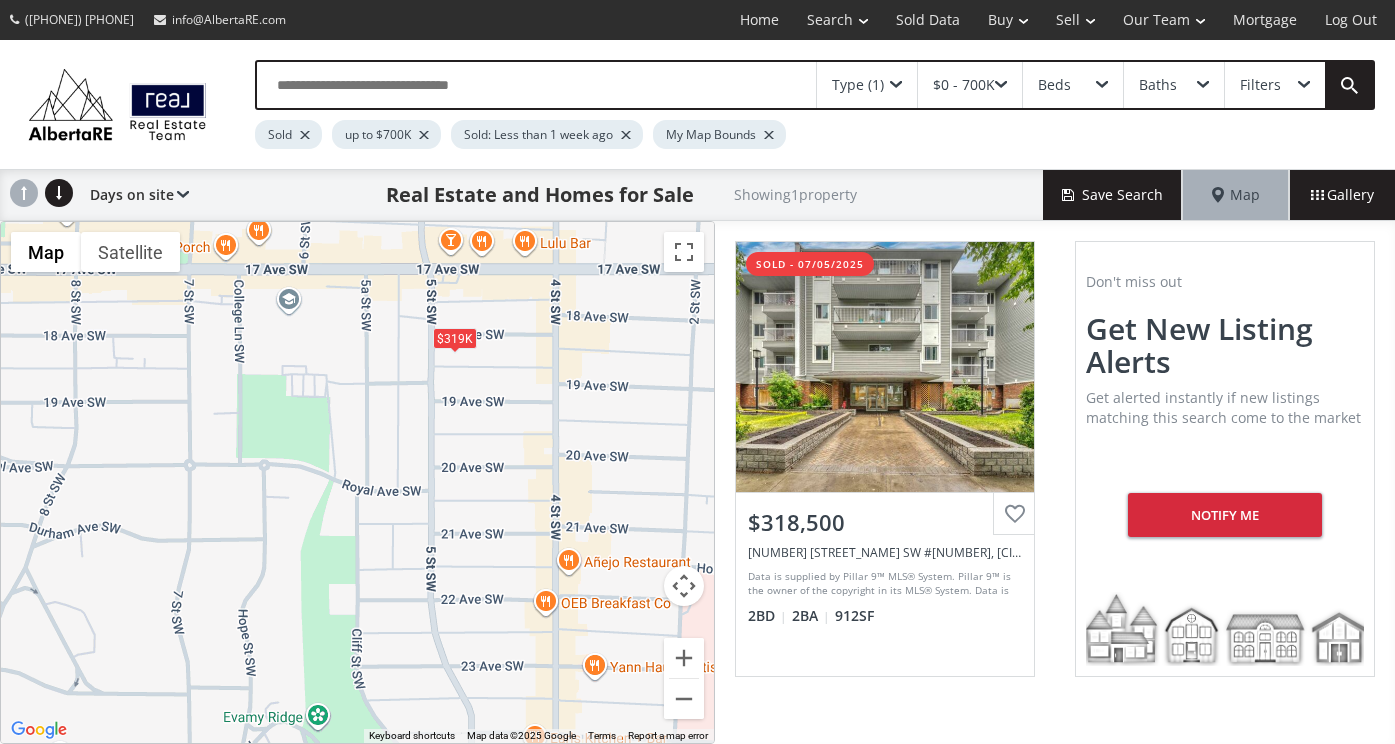 drag, startPoint x: 399, startPoint y: 305, endPoint x: 351, endPoint y: 430, distance: 133.89922 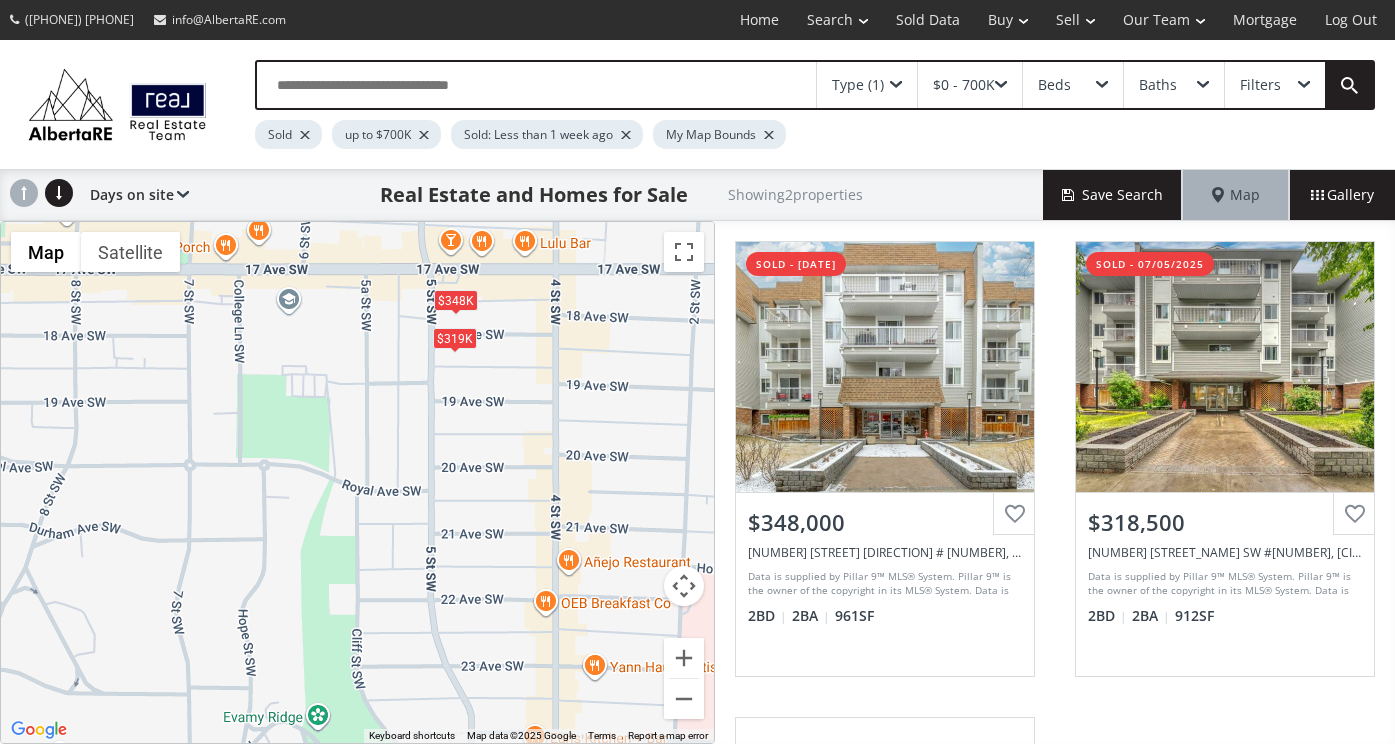 click on "Type   (1)" at bounding box center (867, 85) 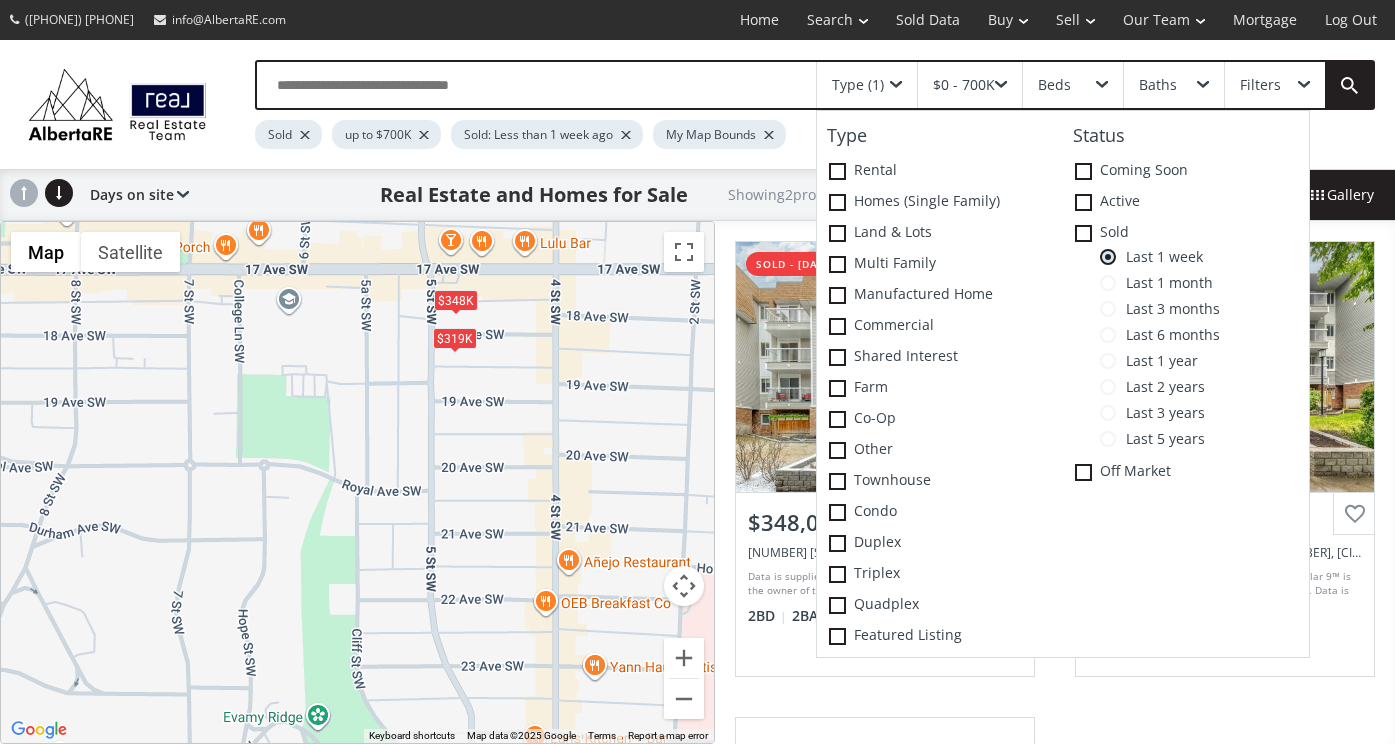 click on "Active" at bounding box center (940, 171) 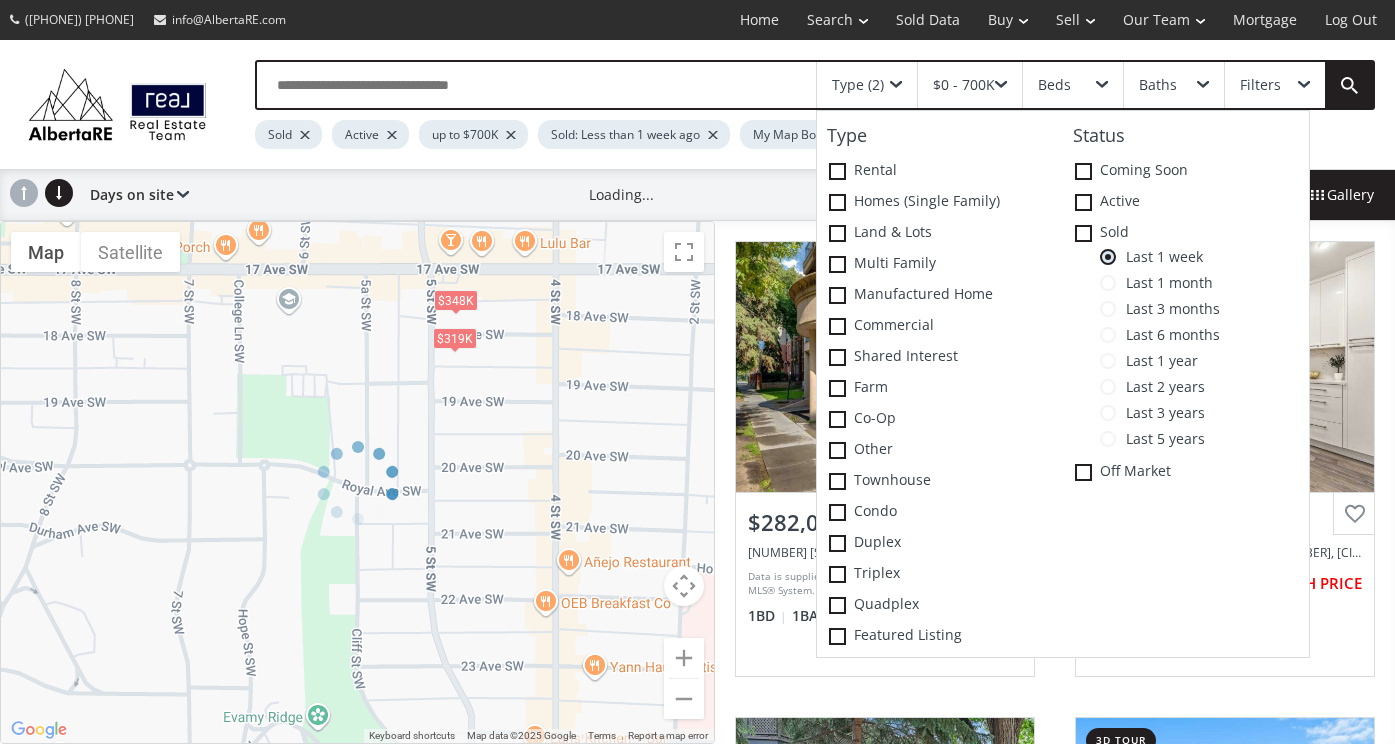click at bounding box center [0, 0] 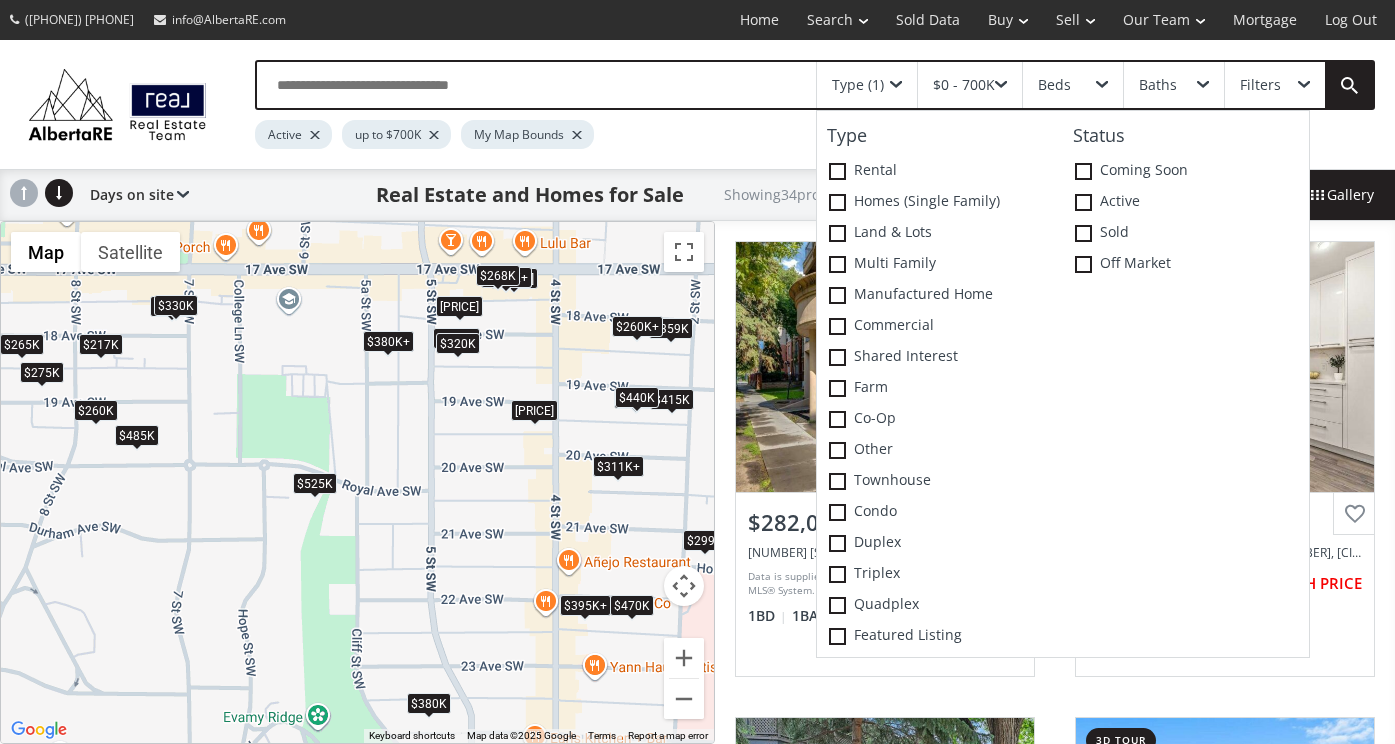 click on "$380K+" at bounding box center (387, 341) 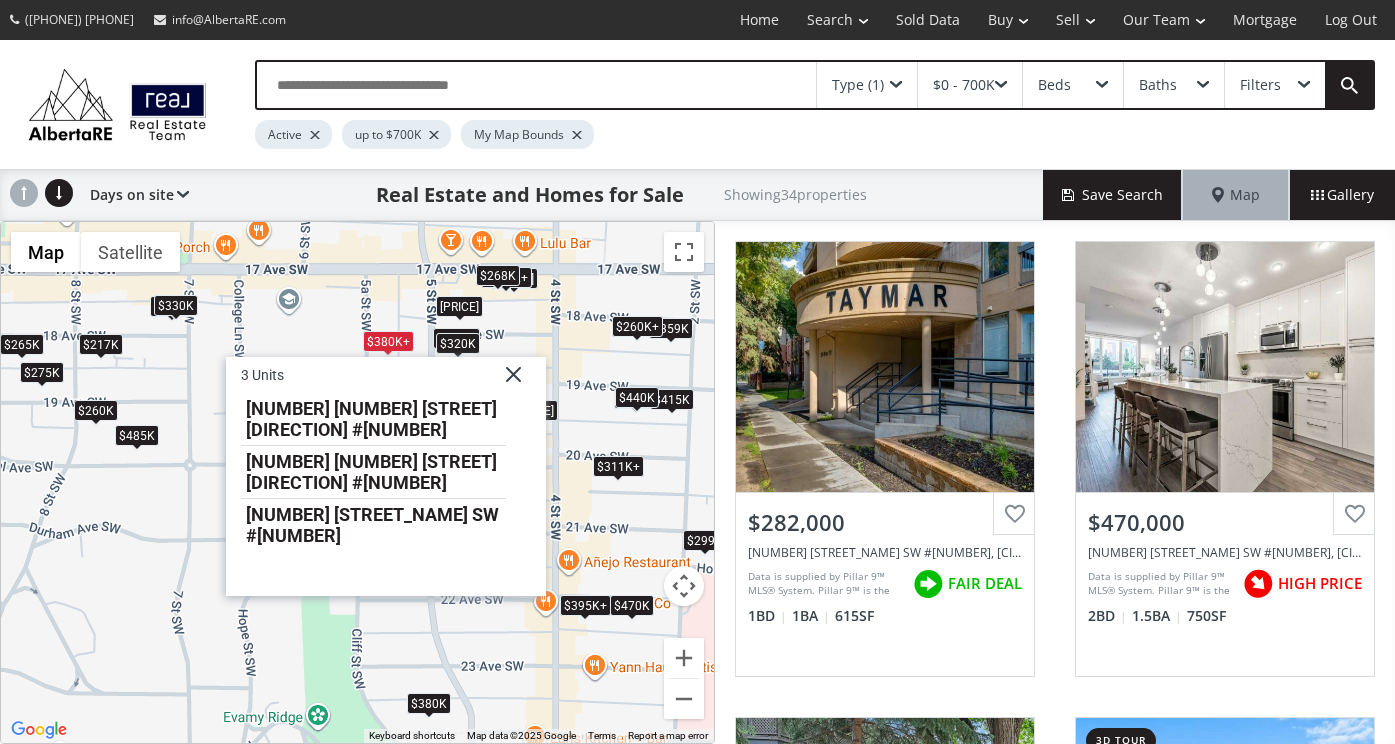 click on "[NUMBER] [NUMBER] [STREET] [DIRECTION] #[NUMBER]" at bounding box center [372, 419] 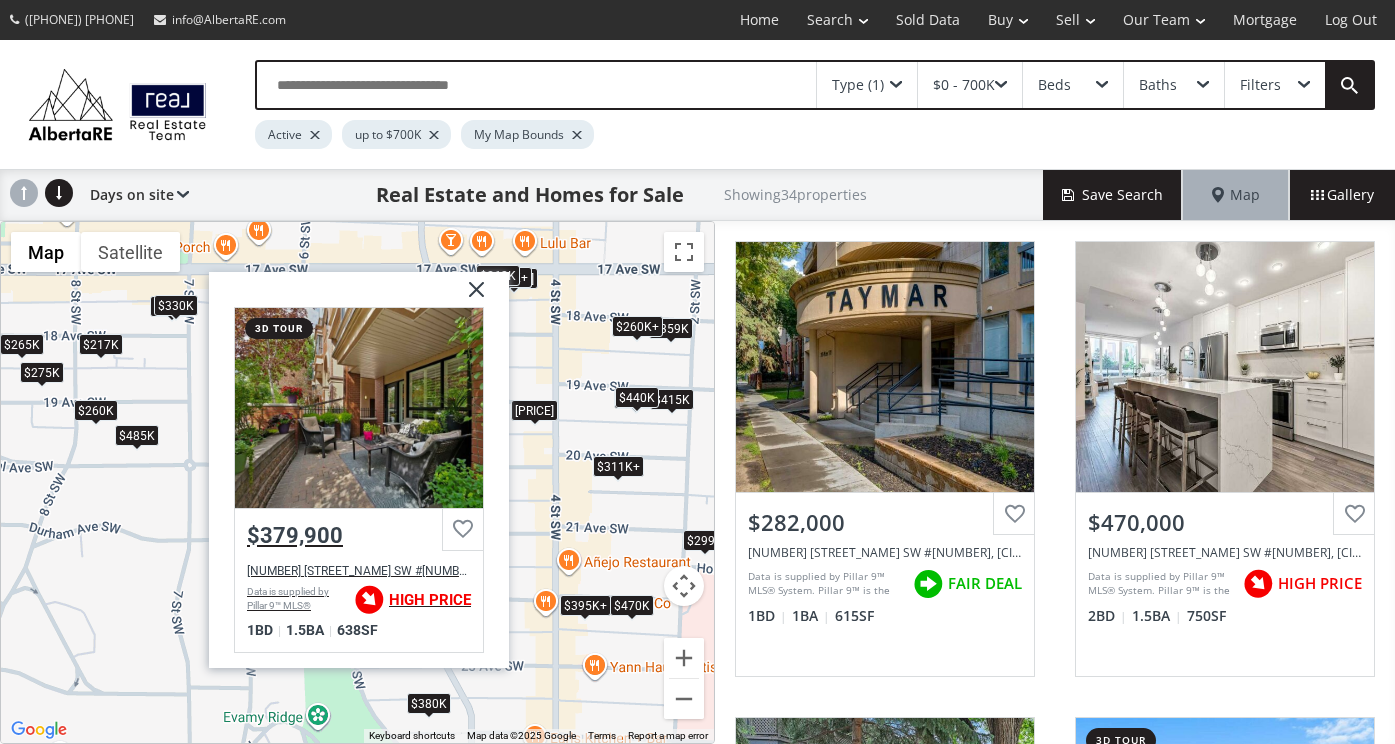 click at bounding box center [358, 407] 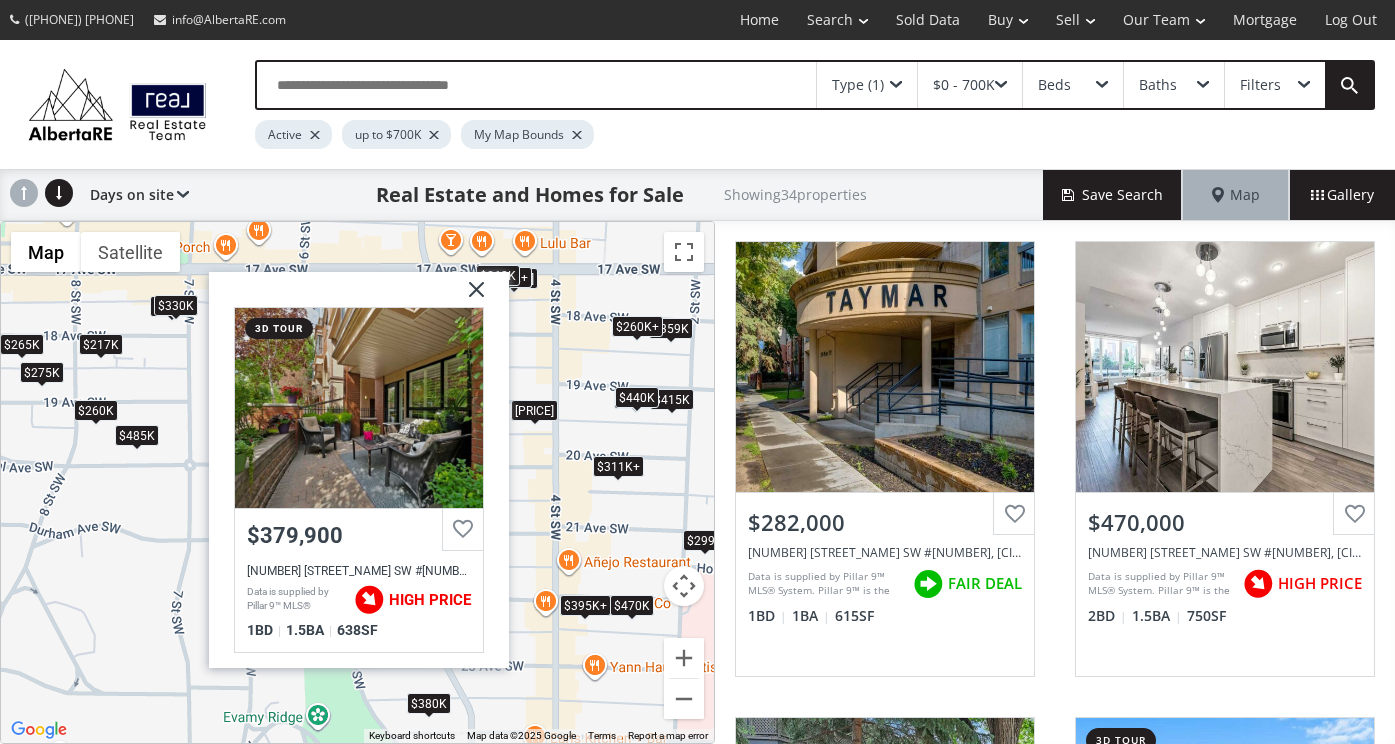 click at bounding box center [468, 296] 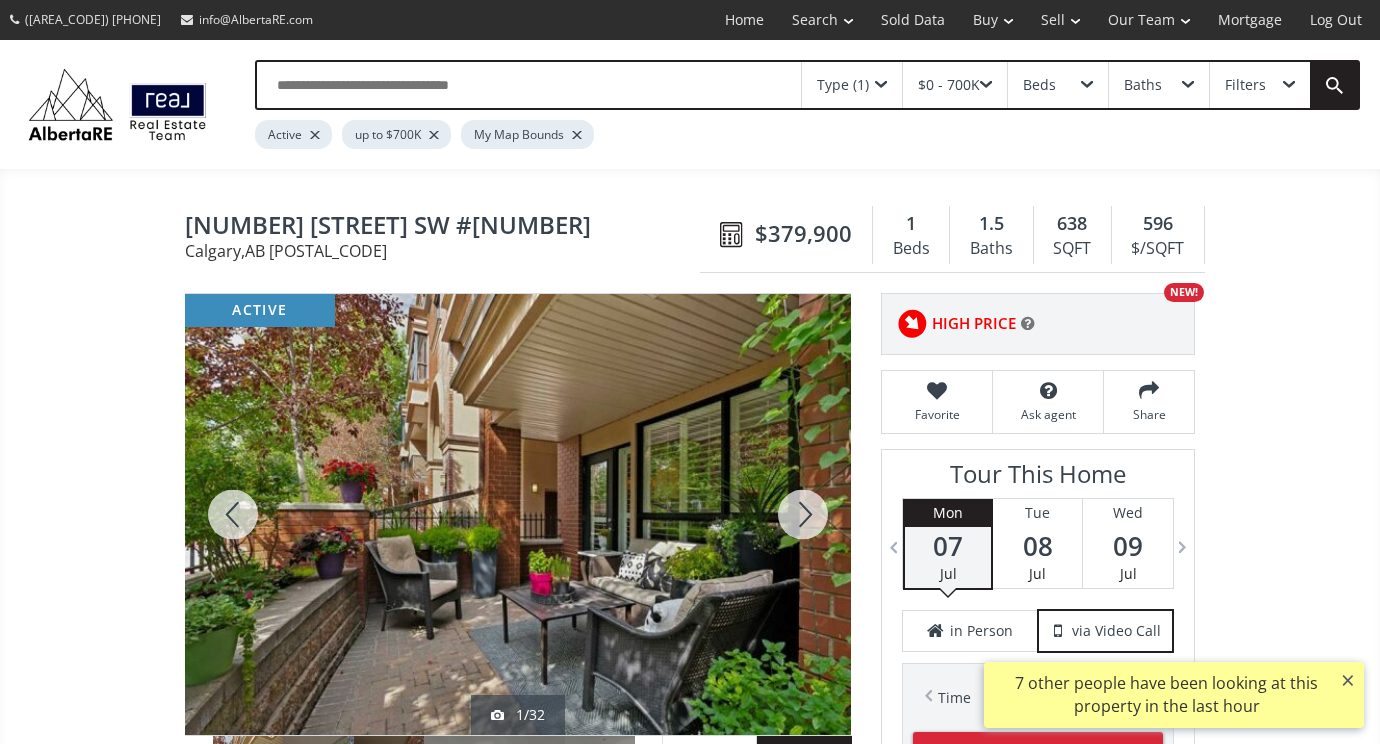 scroll, scrollTop: 0, scrollLeft: 0, axis: both 